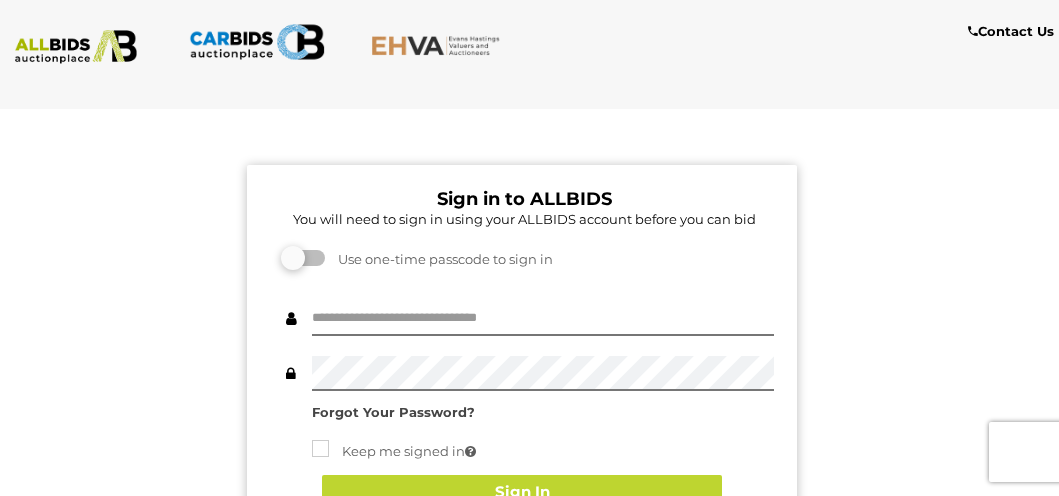 scroll, scrollTop: 0, scrollLeft: 0, axis: both 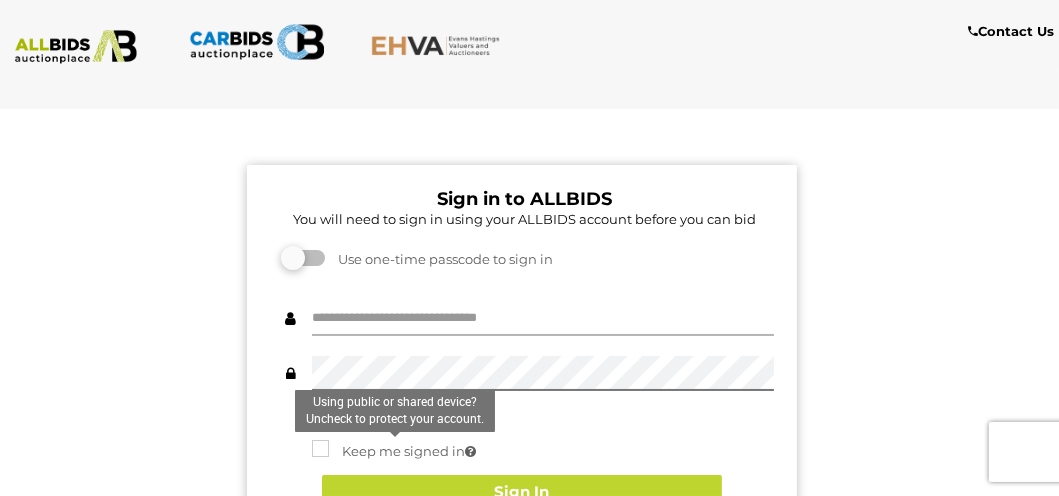 type on "*********" 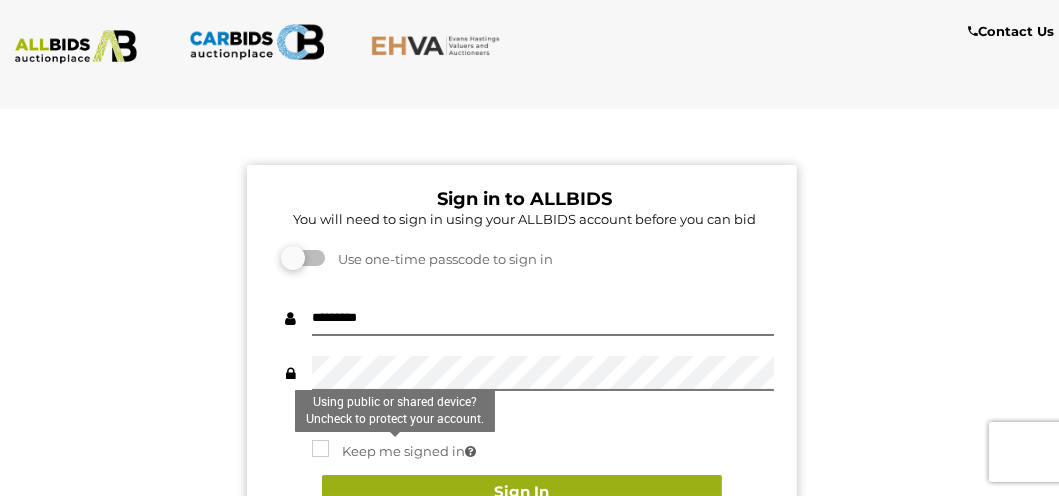 click on "Sign In" at bounding box center [522, 492] 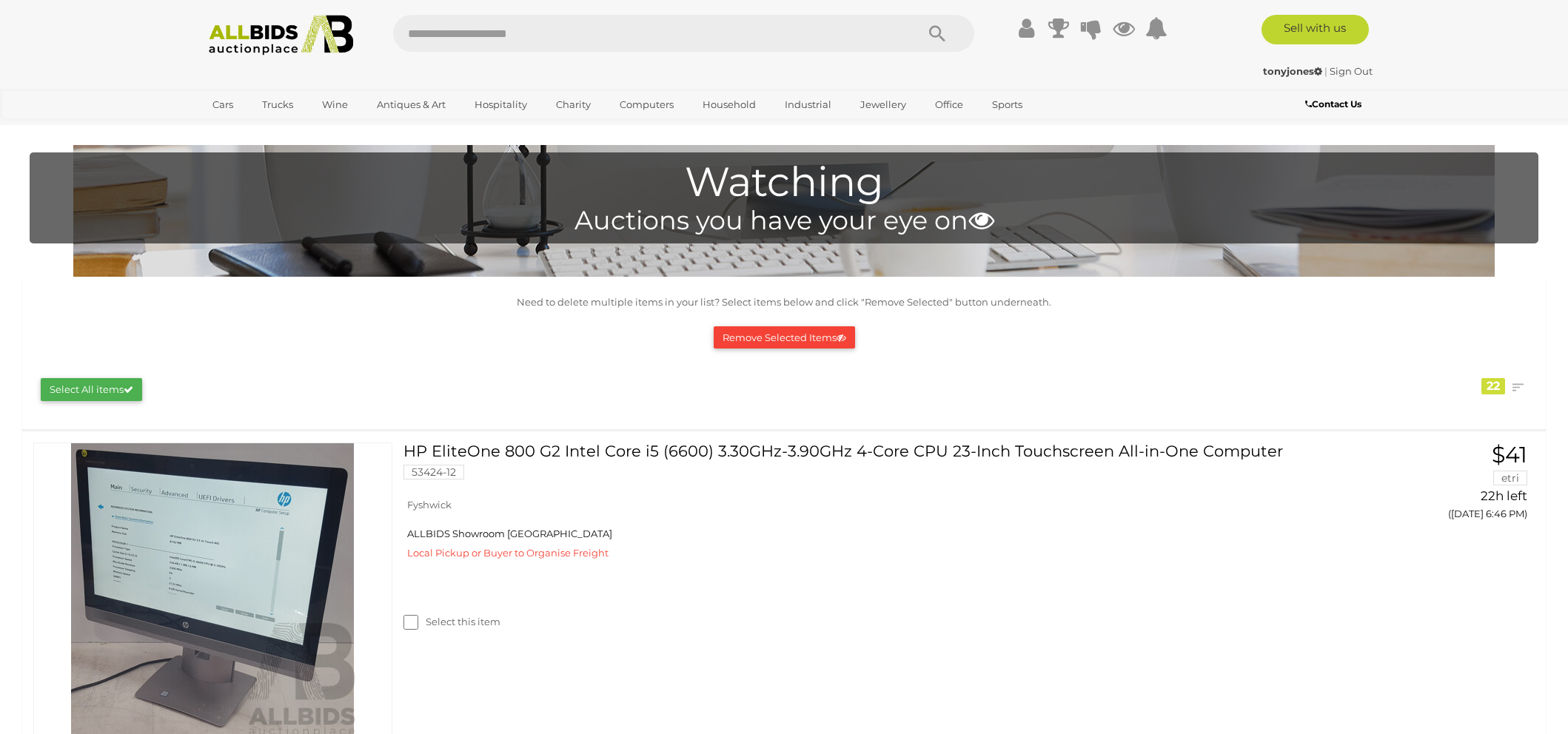 scroll, scrollTop: 0, scrollLeft: 0, axis: both 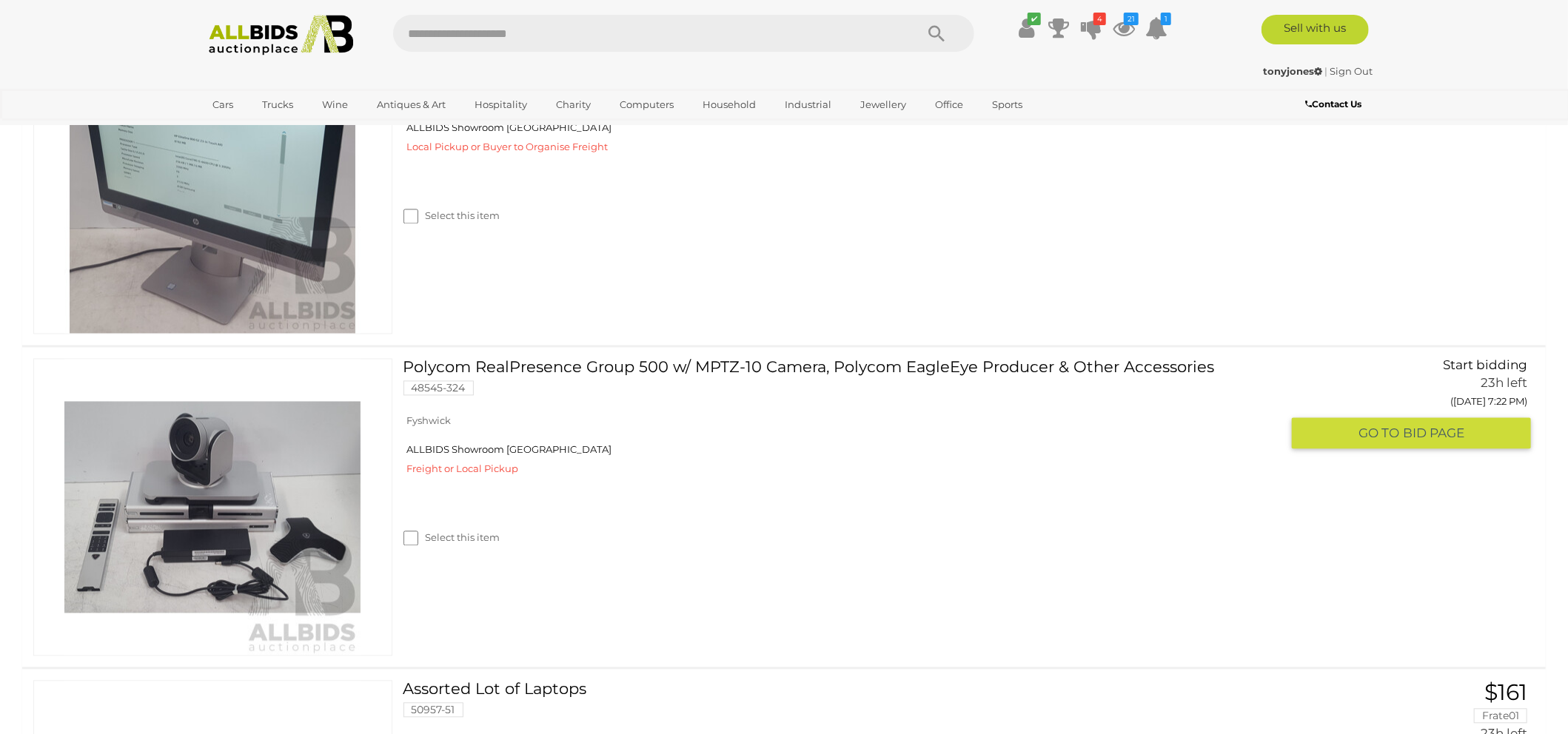 click on "Polycom RealPresence Group 500 w/ MPTZ-10 Camera, Polycom EagleEye Producer & Other Accessories
48545-324" at bounding box center (848, 382) 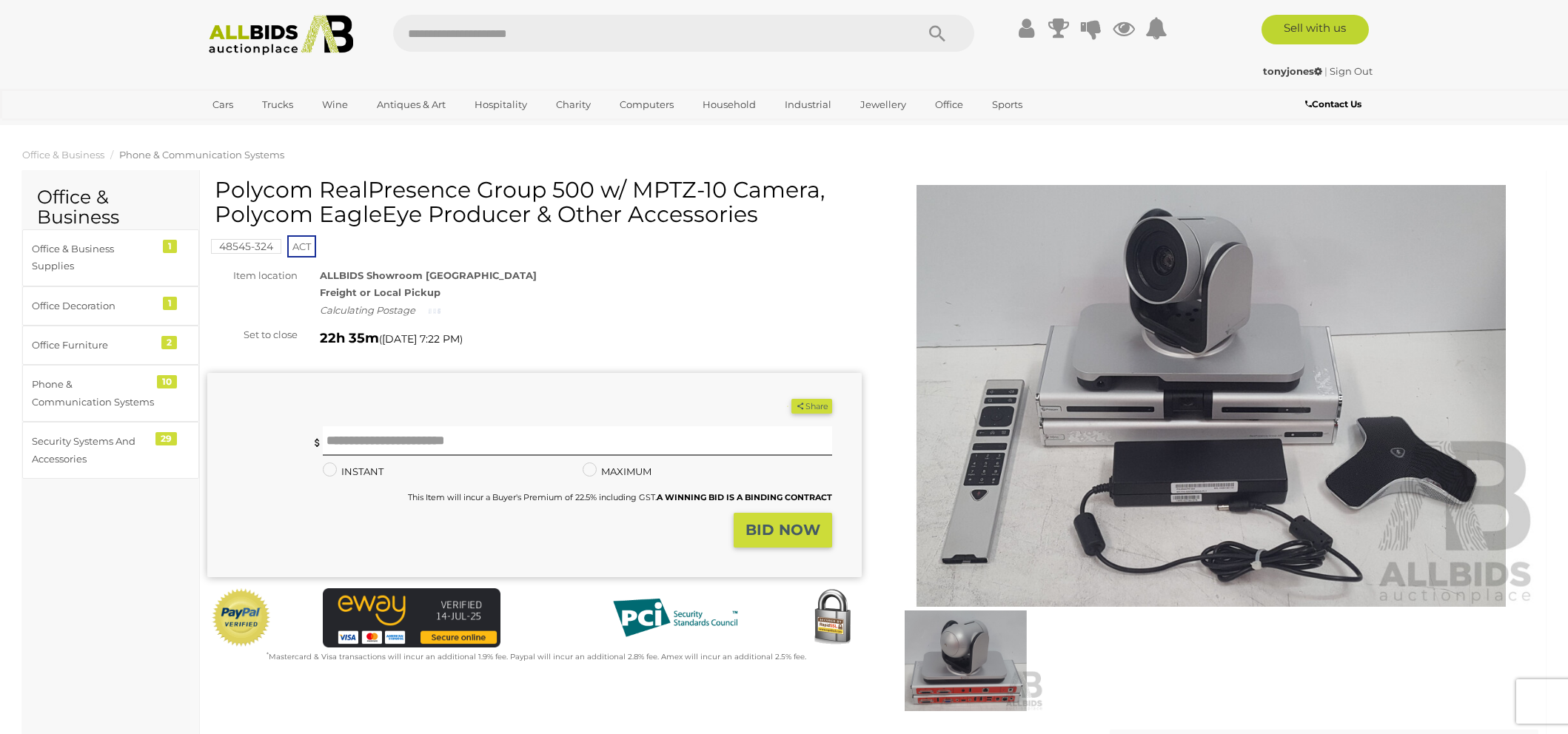 scroll, scrollTop: 0, scrollLeft: 0, axis: both 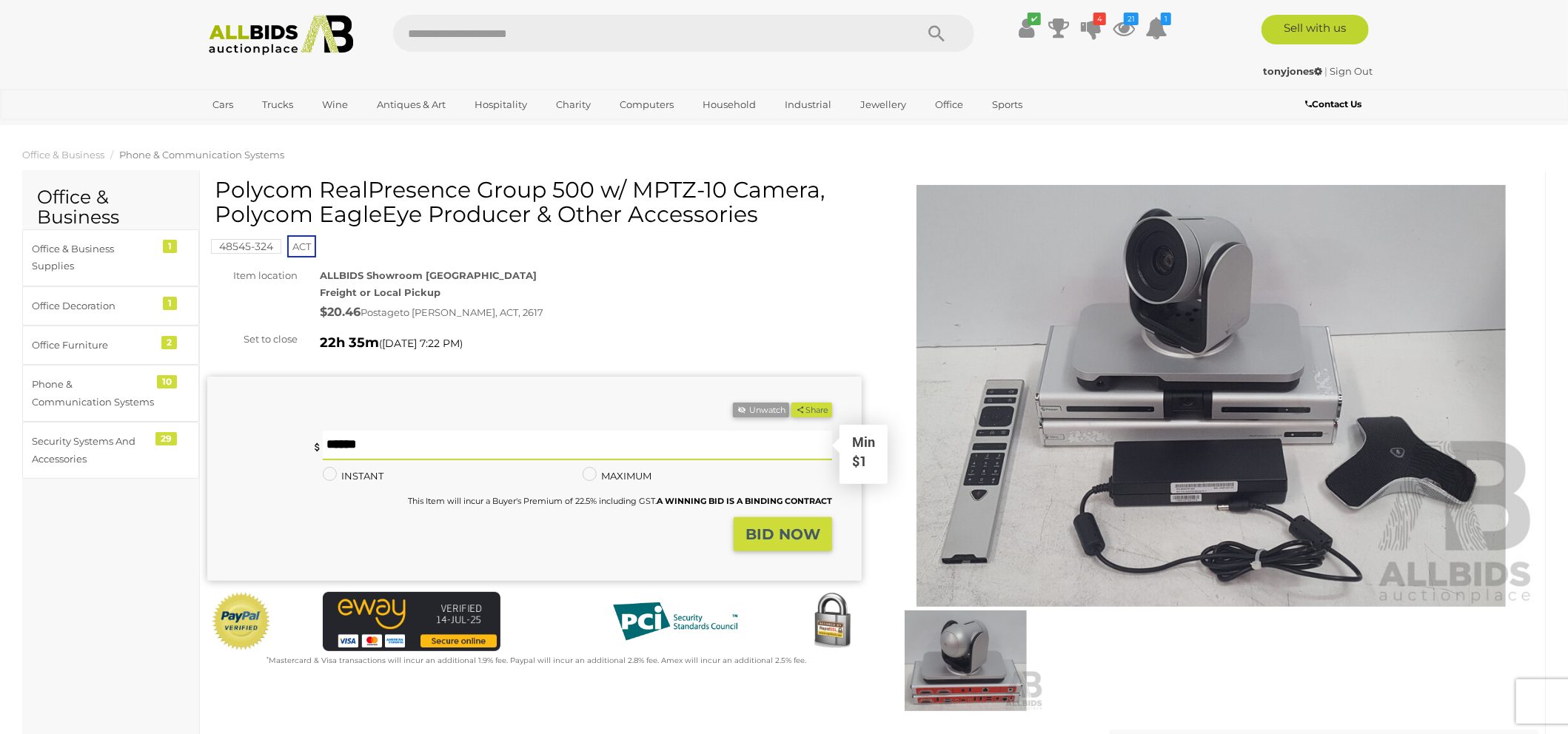 click at bounding box center [577, 445] 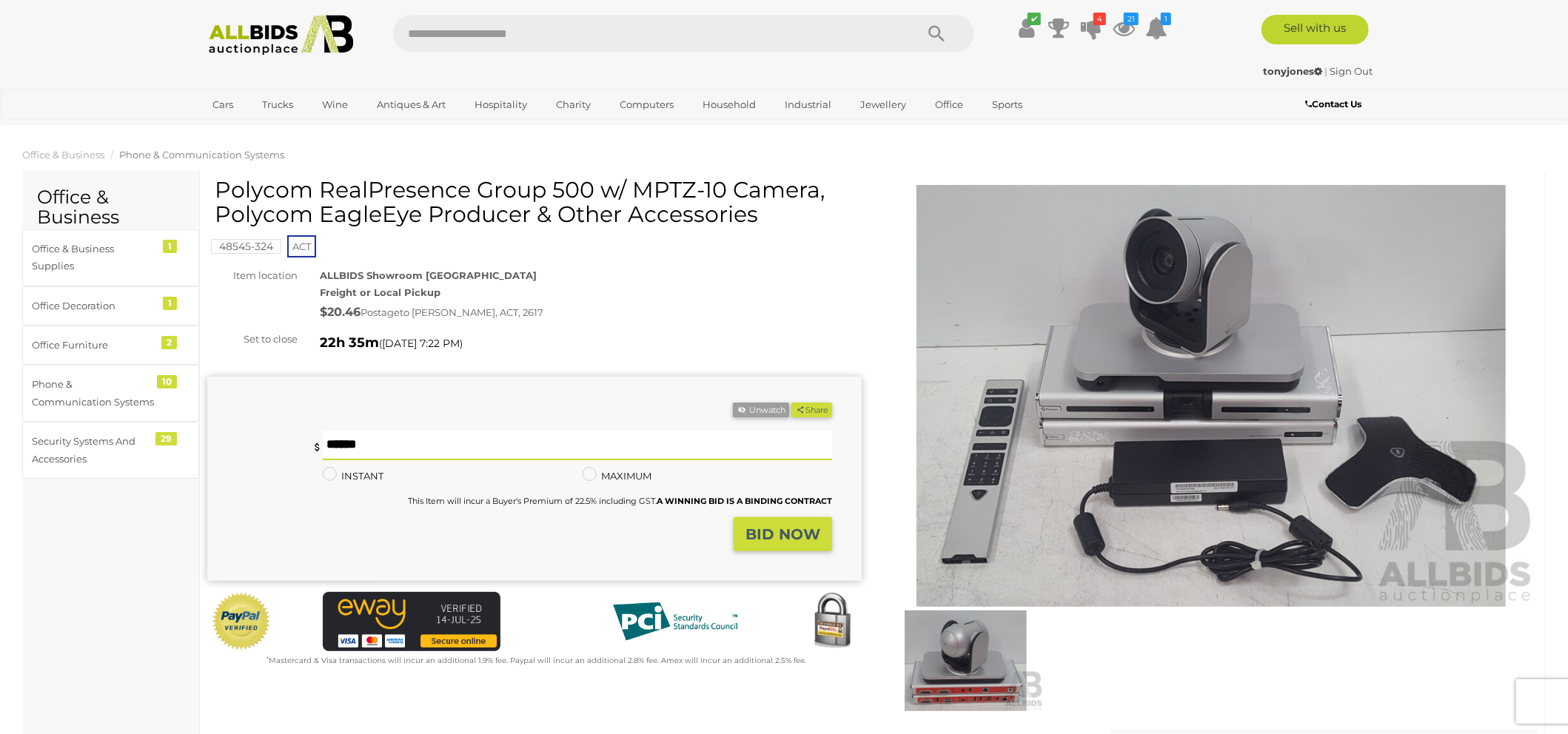 type on "*" 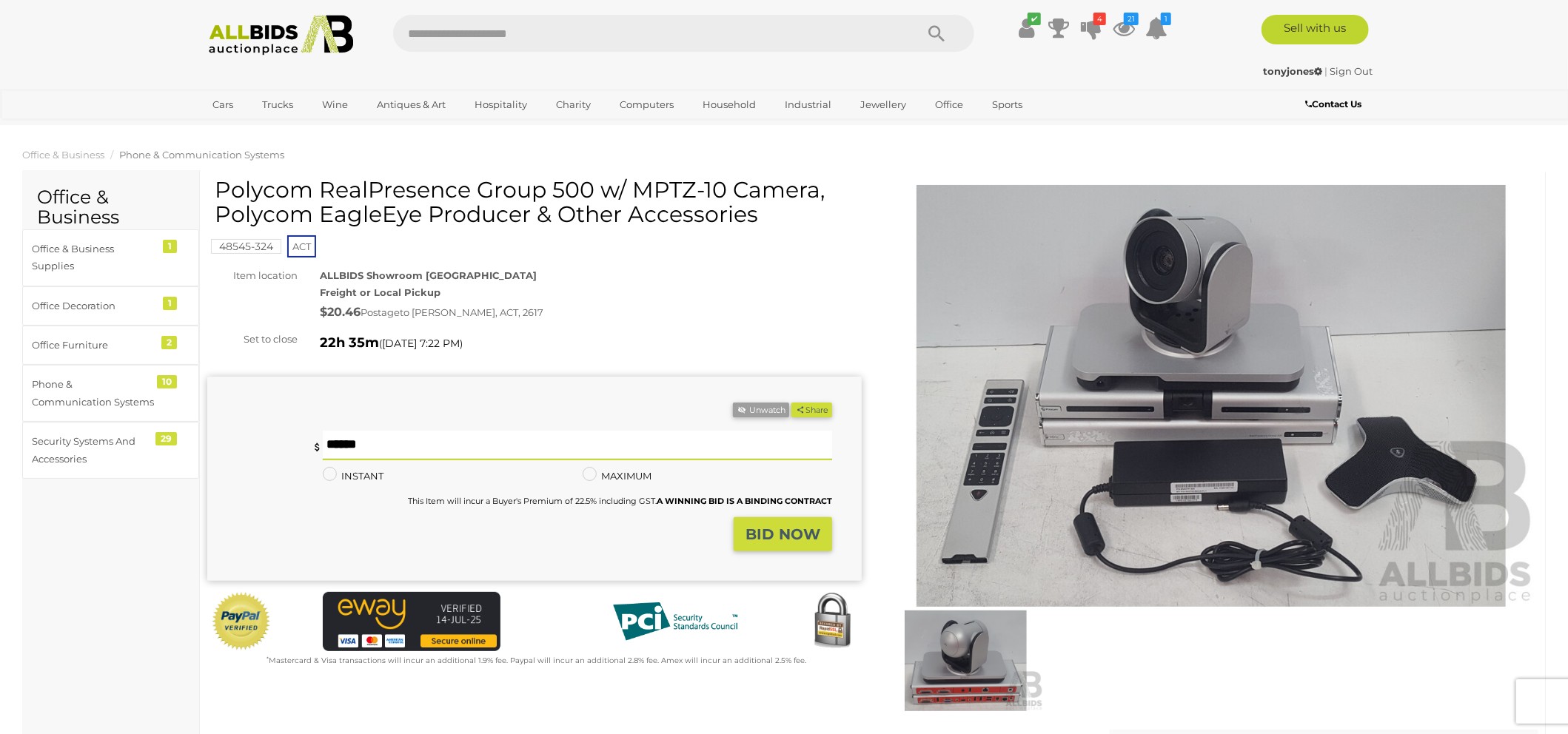 click on "BID NOW" at bounding box center [783, 534] 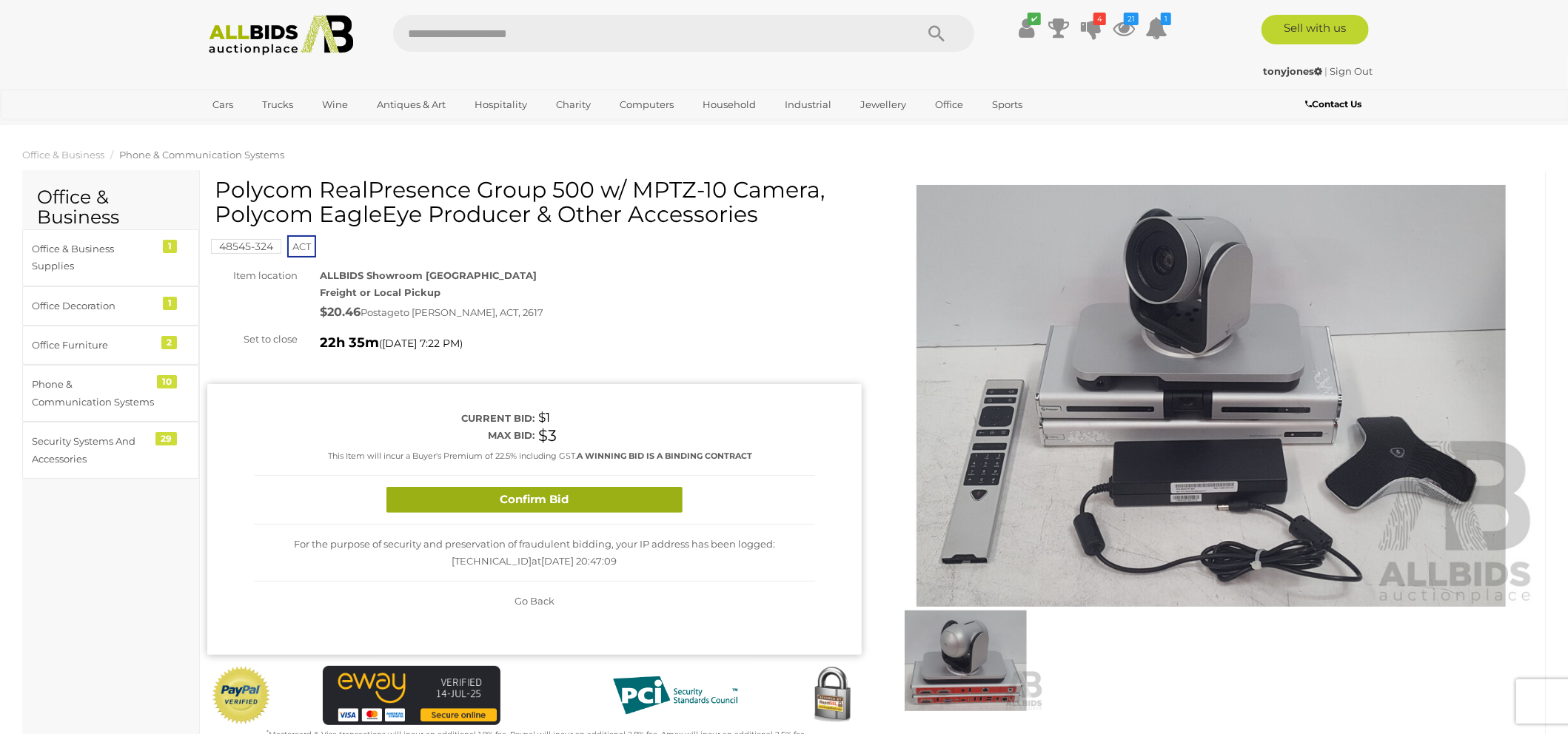 click on "Confirm Bid" at bounding box center (535, 499) 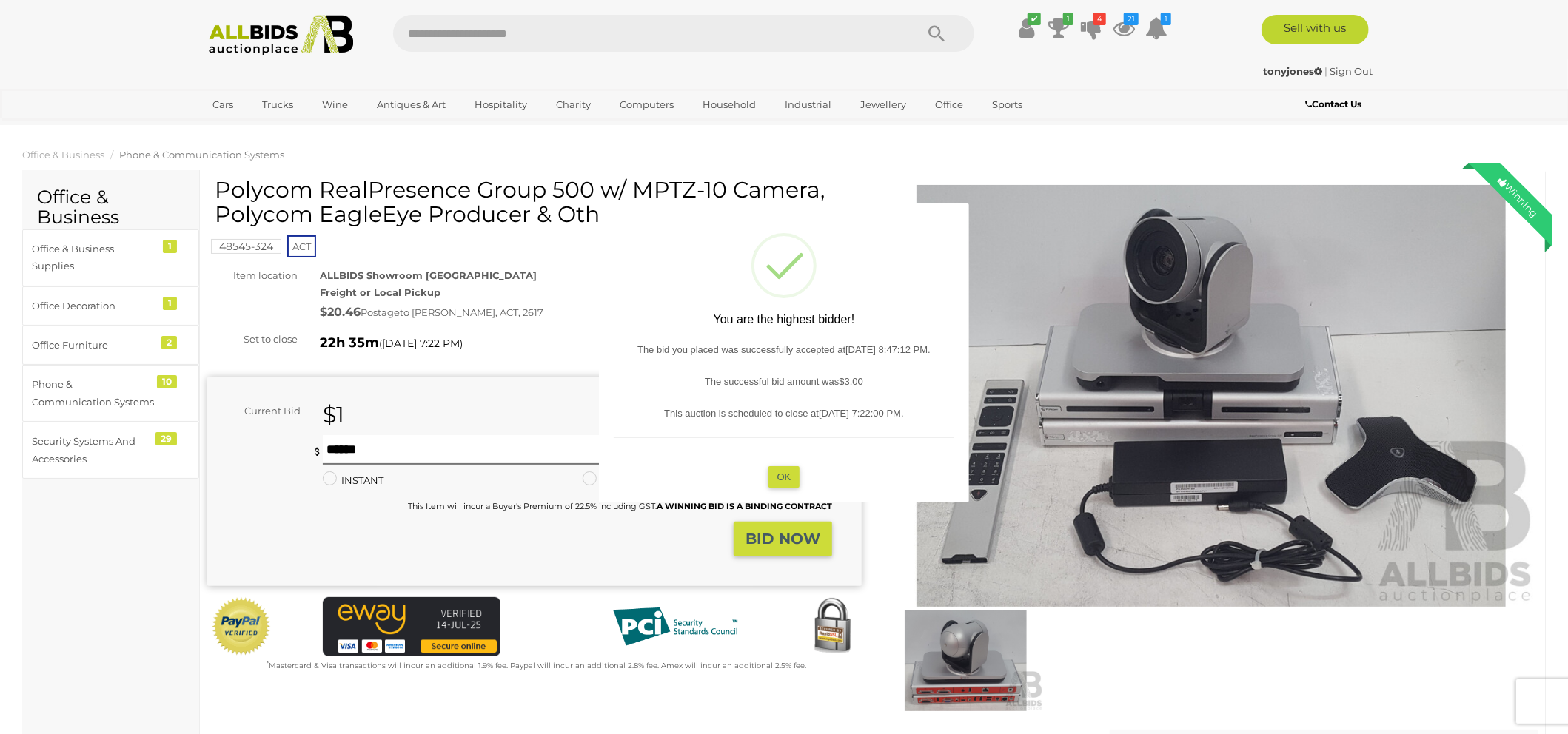 type 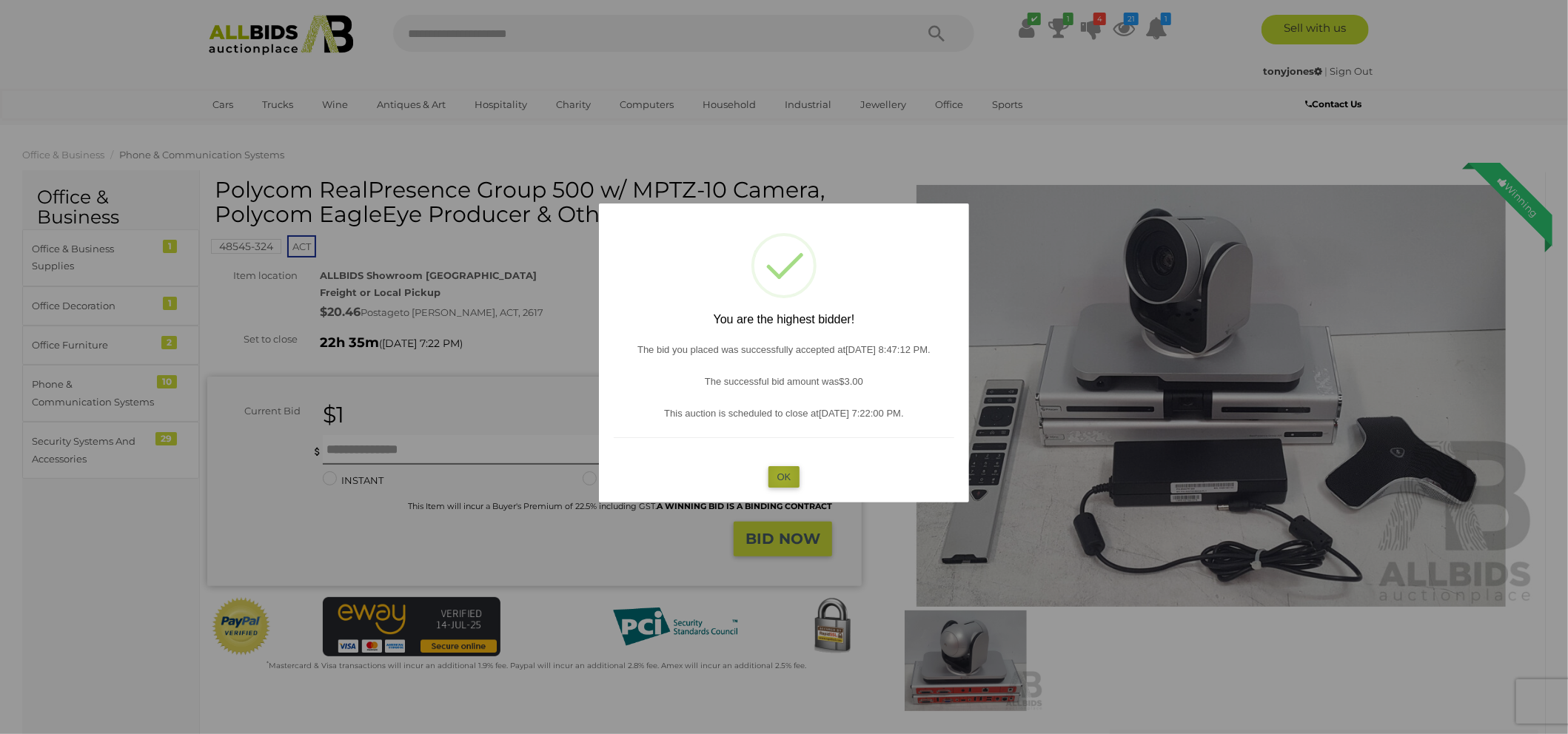 click on "OK" at bounding box center [784, 477] 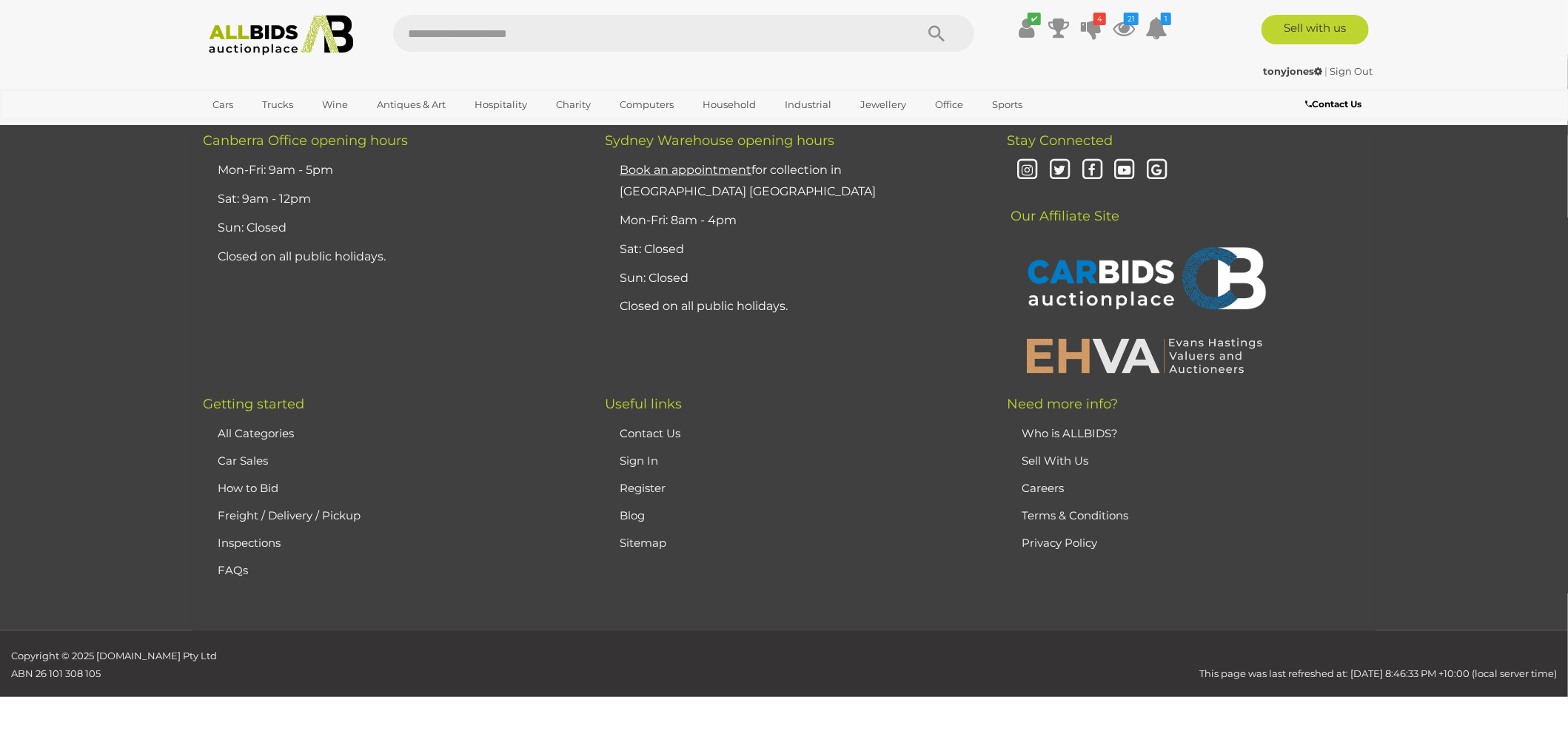 scroll, scrollTop: 2282, scrollLeft: 0, axis: vertical 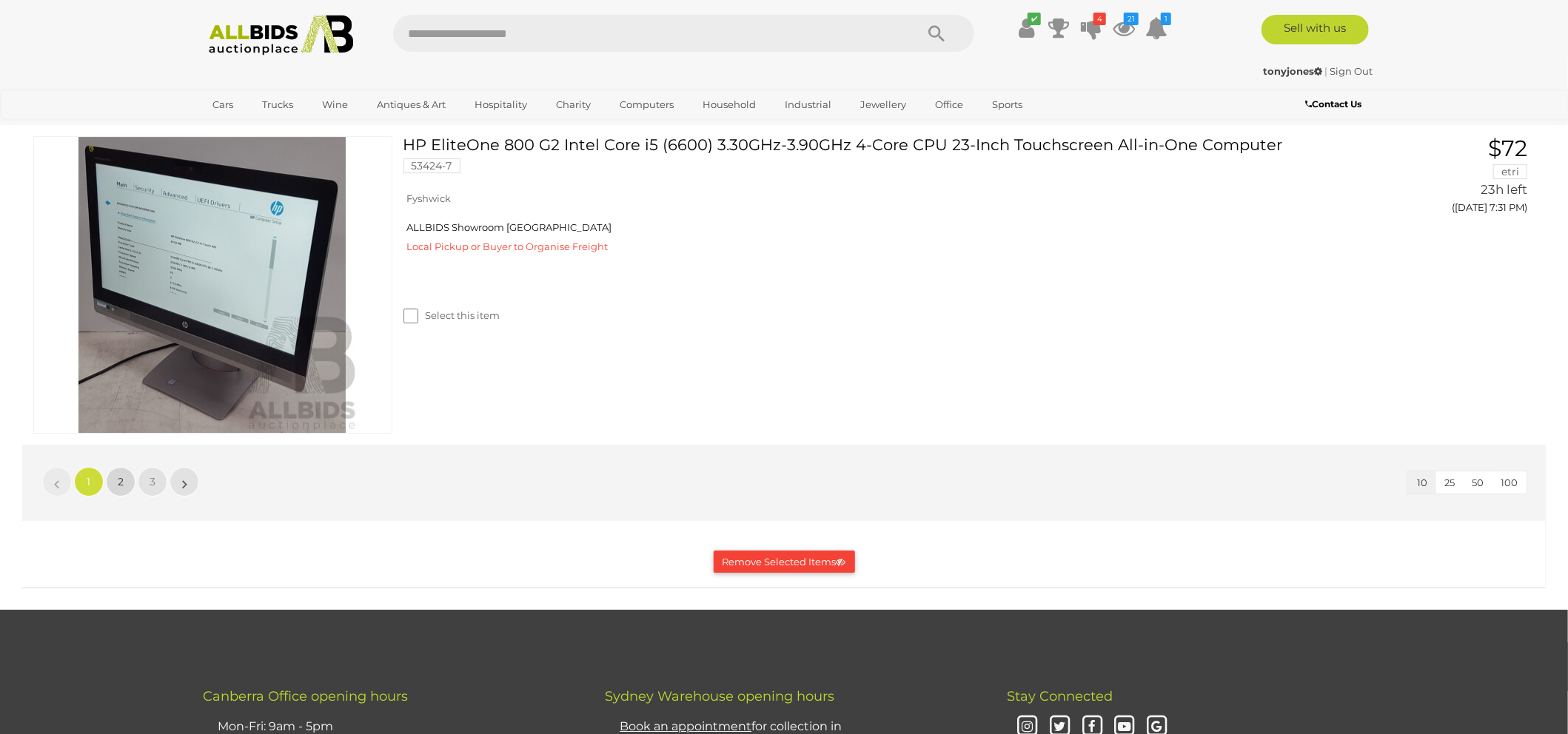 click on "2" at bounding box center (121, 482) 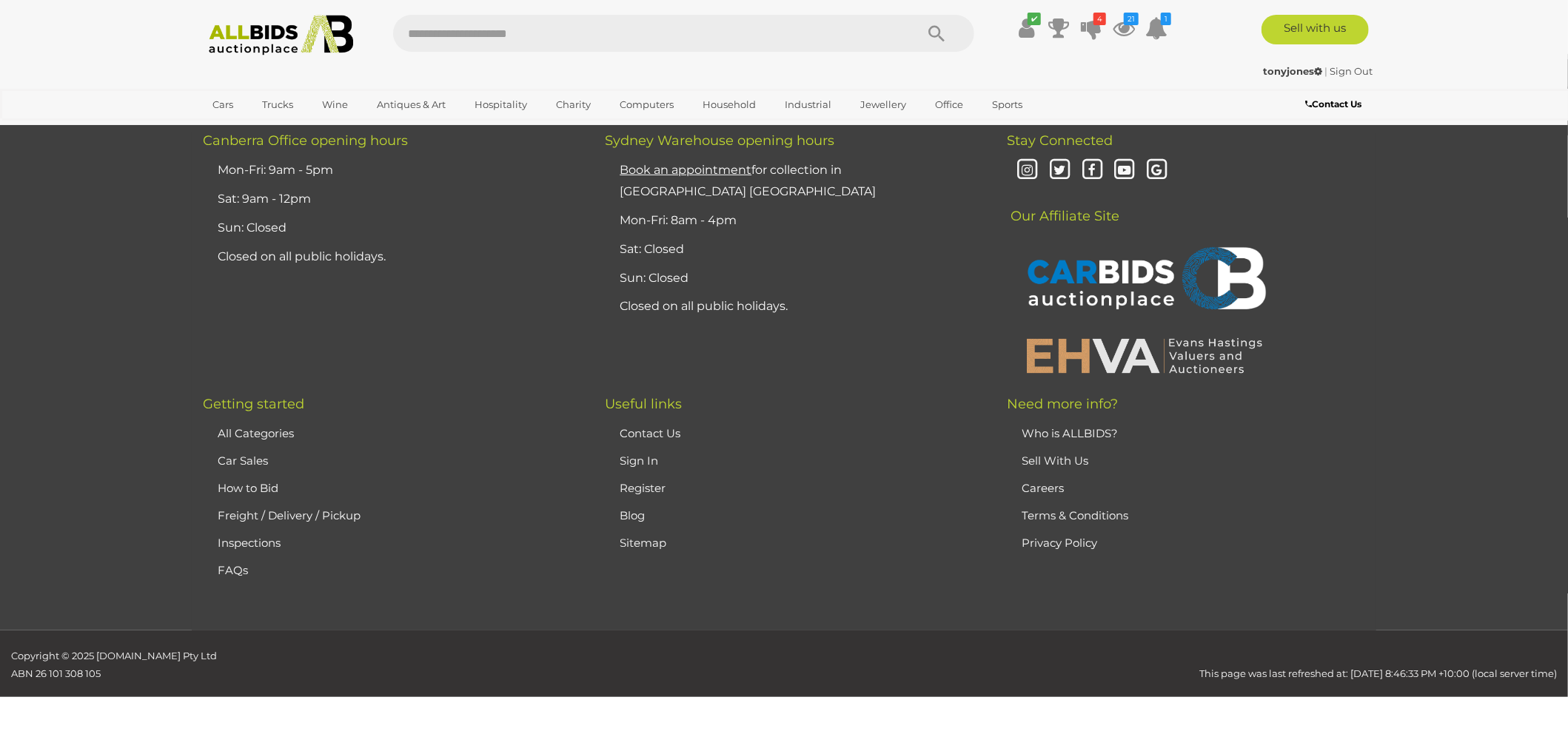 scroll, scrollTop: 535, scrollLeft: 0, axis: vertical 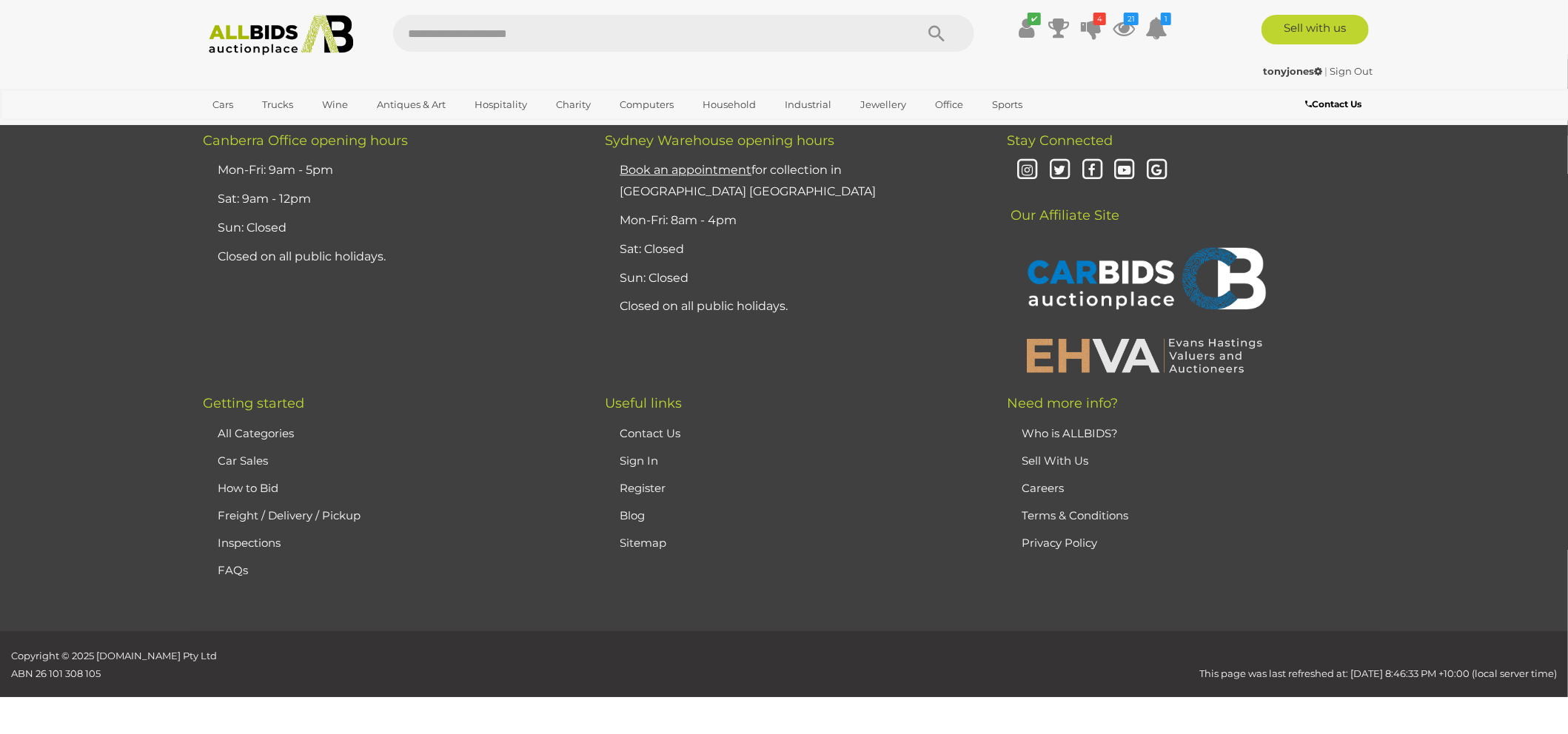 click on "3" at bounding box center (153, -74) 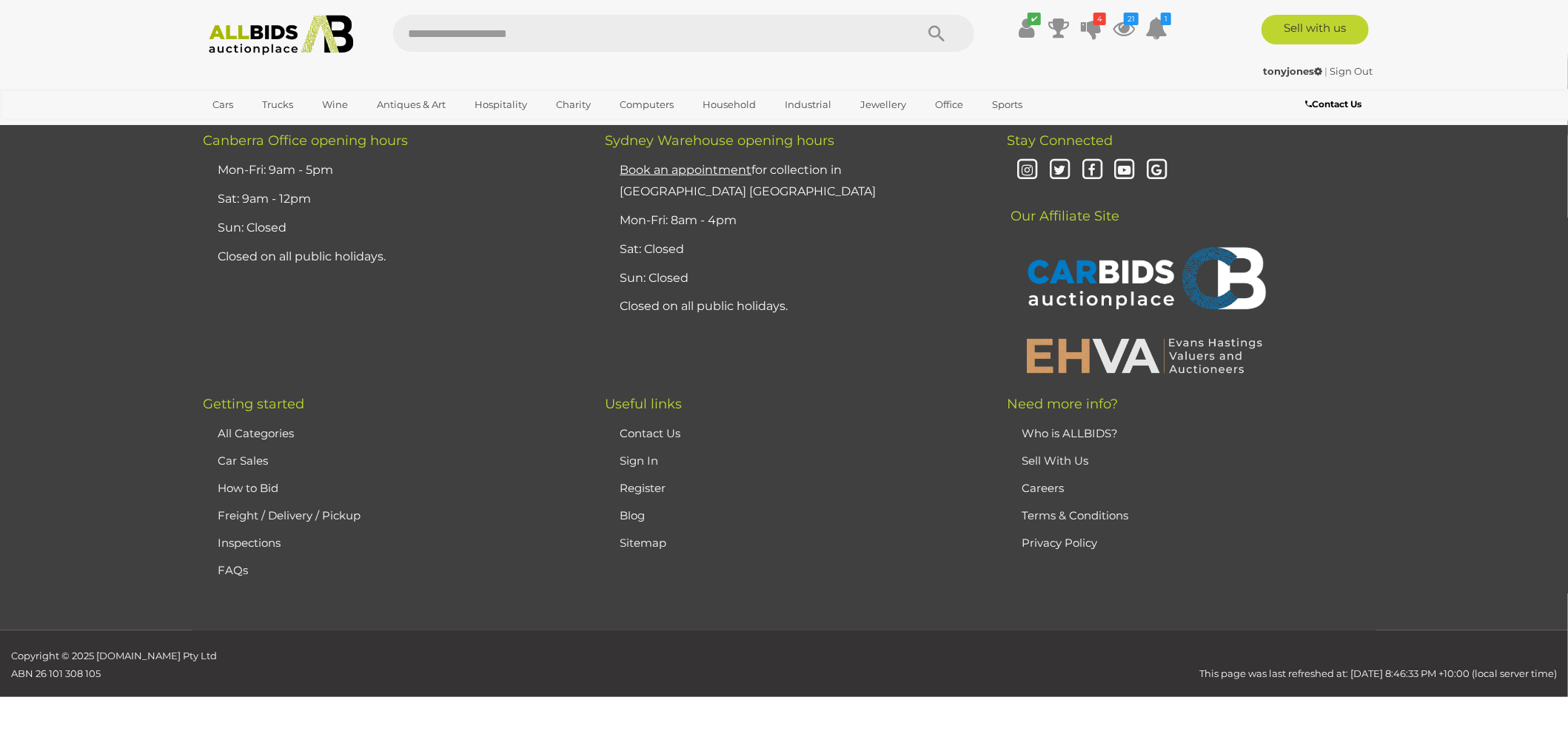 scroll, scrollTop: 535, scrollLeft: 0, axis: vertical 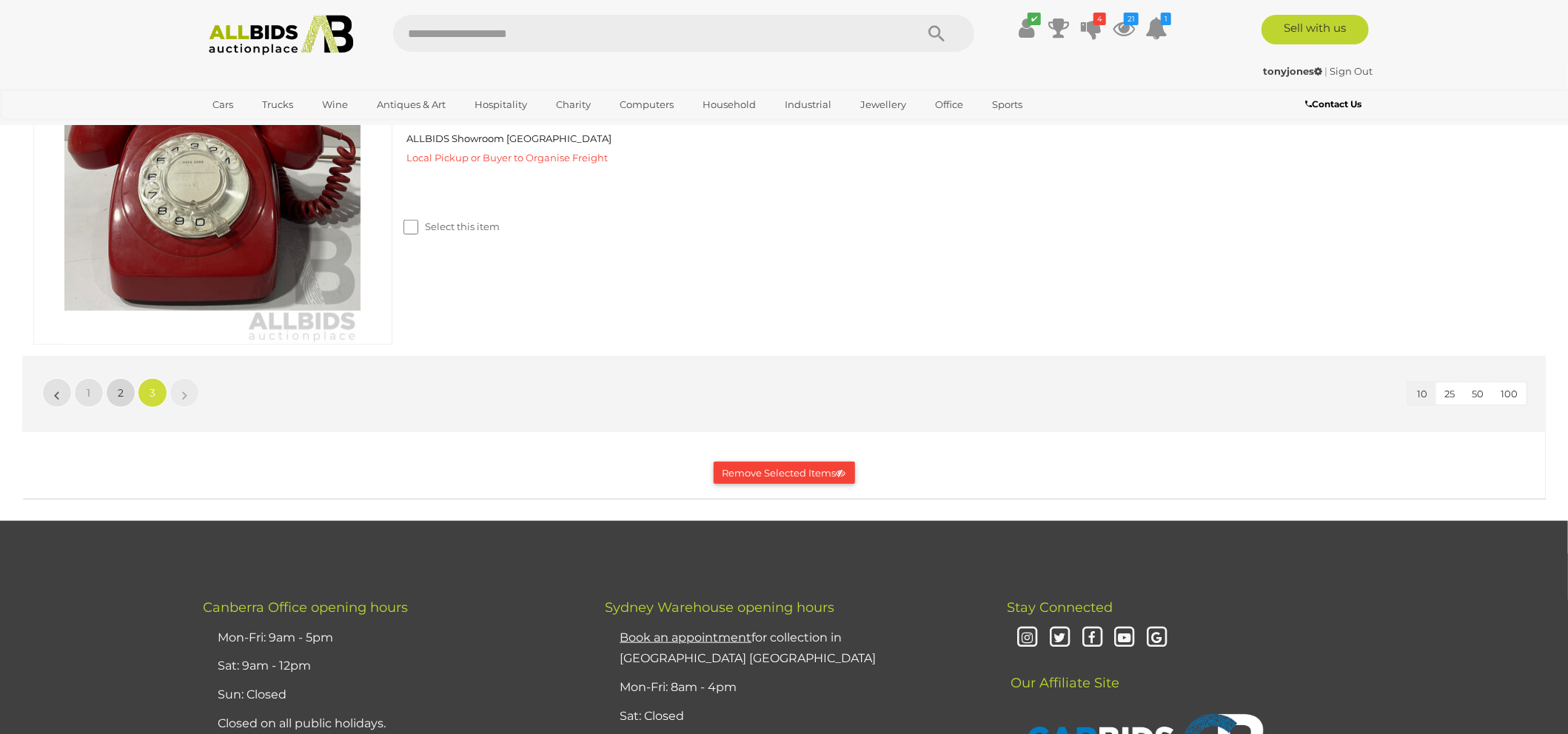 click on "2" at bounding box center (121, 393) 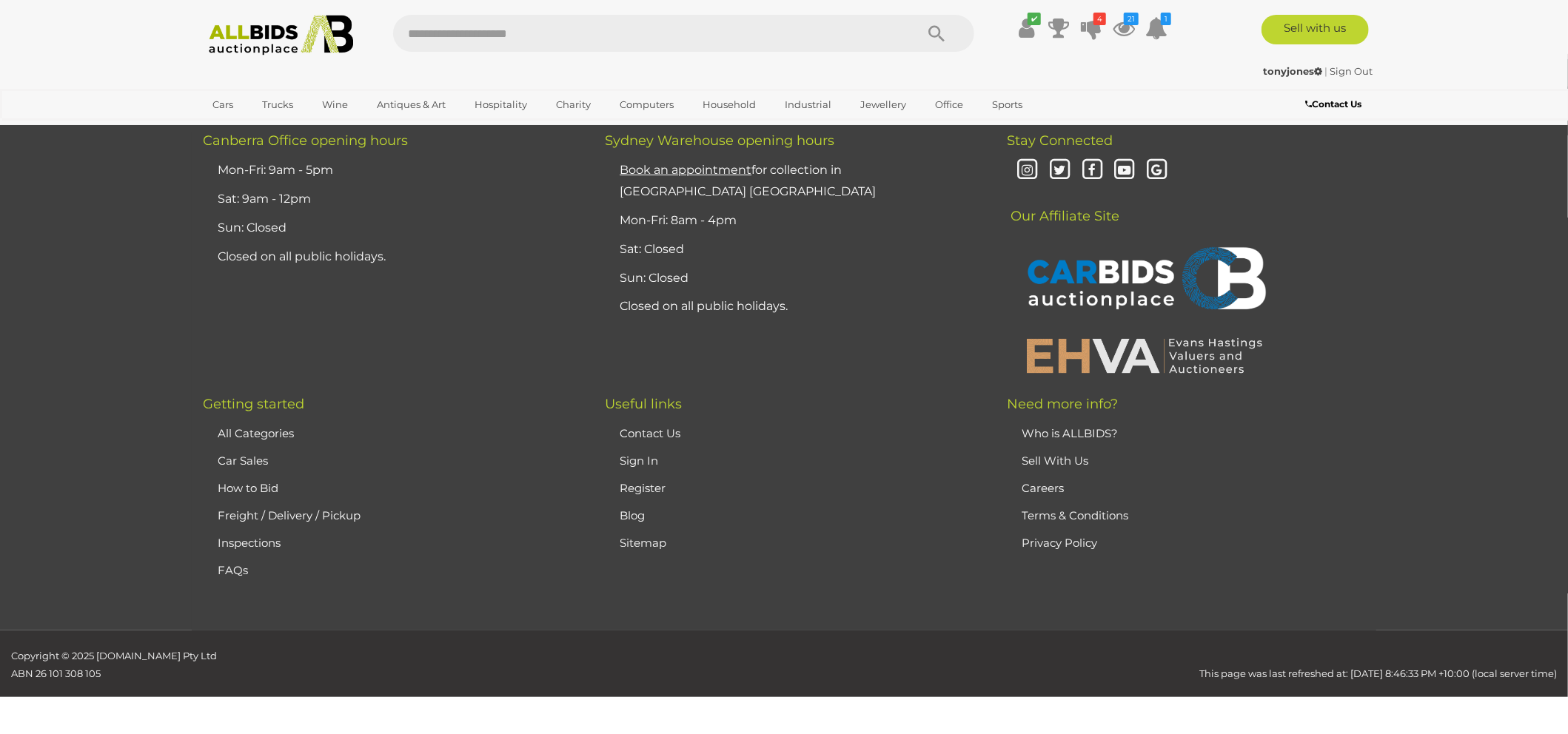 scroll, scrollTop: 0, scrollLeft: 0, axis: both 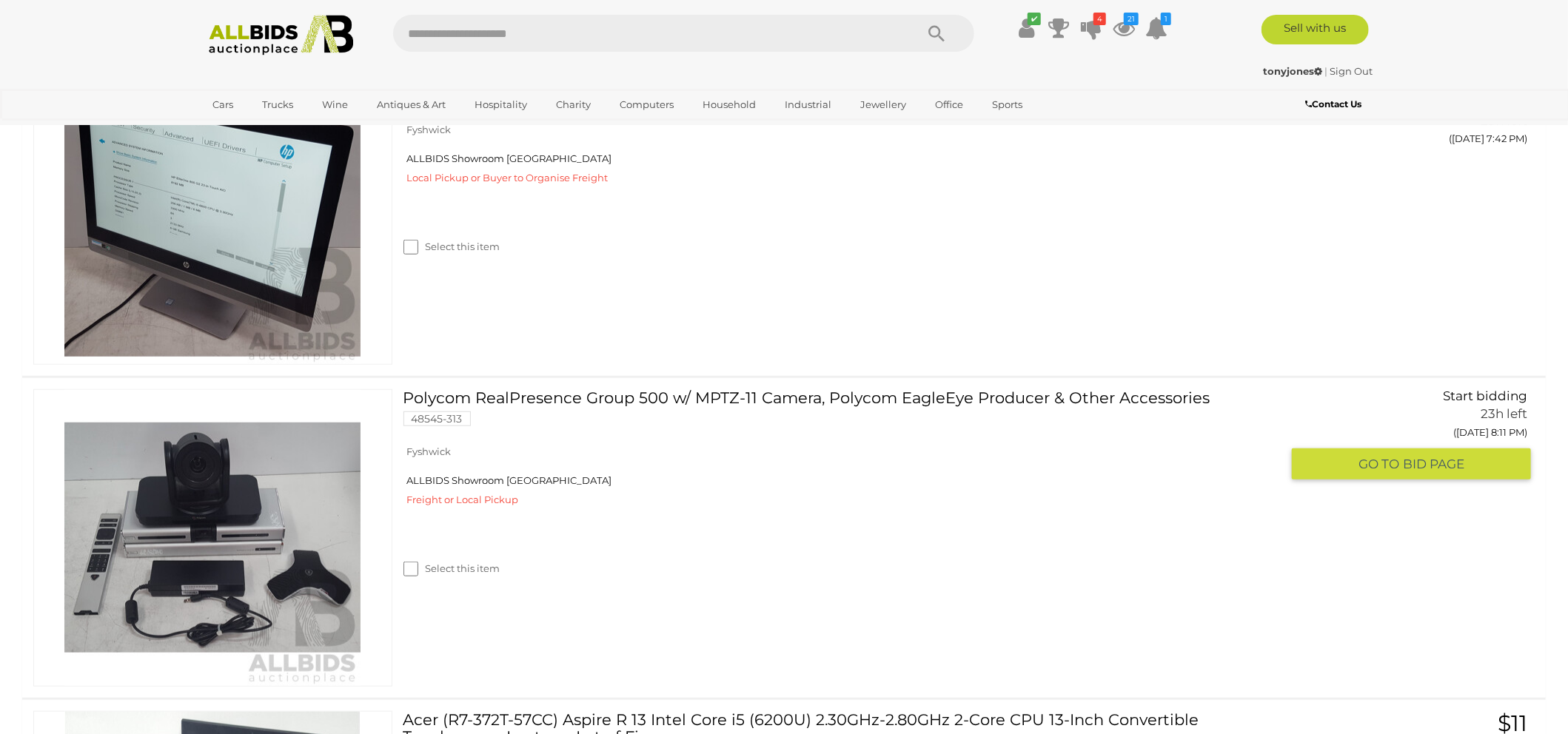 click on "Polycom RealPresence Group 500 w/ MPTZ-11 Camera, Polycom EagleEye Producer & Other Accessories
48545-313" at bounding box center [848, 413] 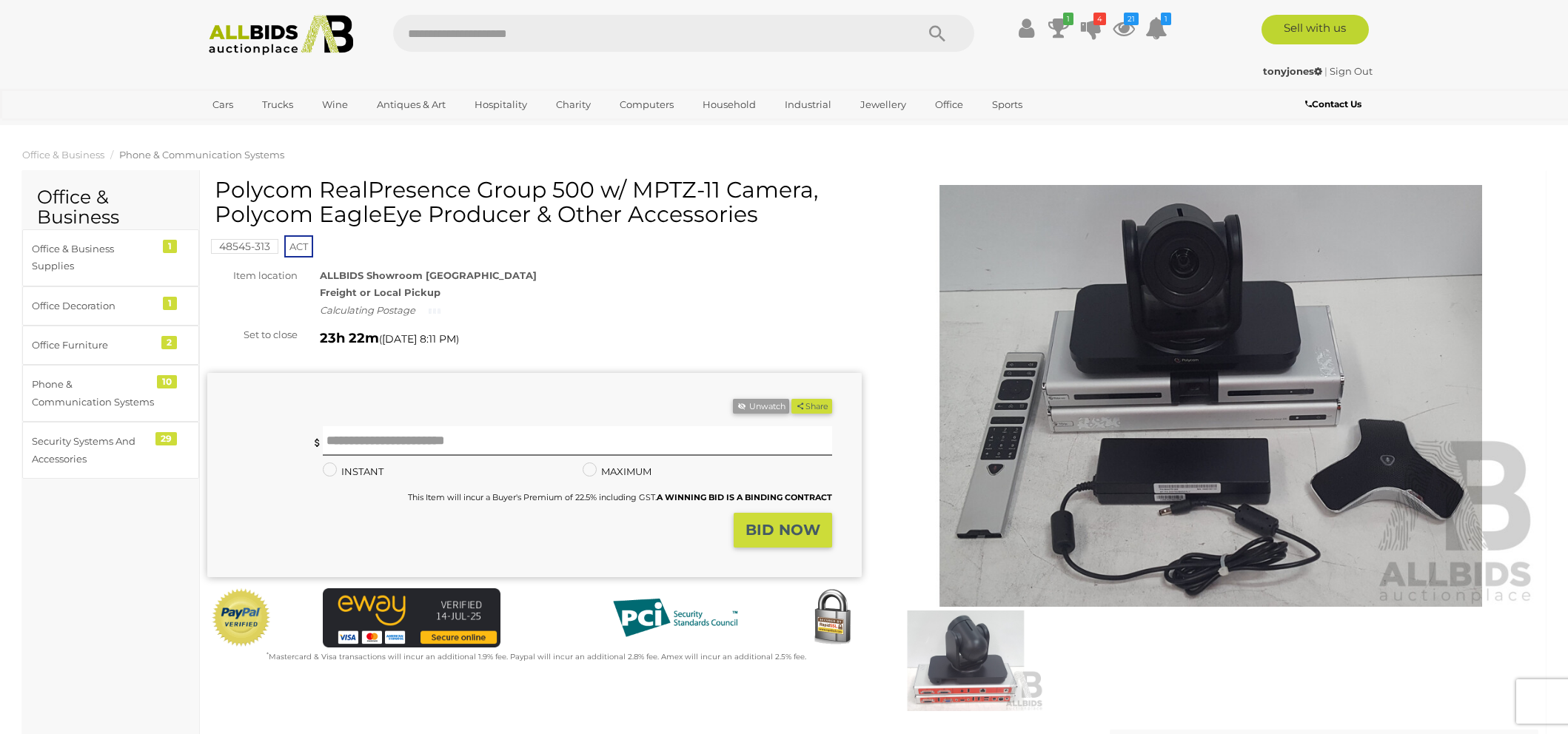 scroll, scrollTop: 0, scrollLeft: 0, axis: both 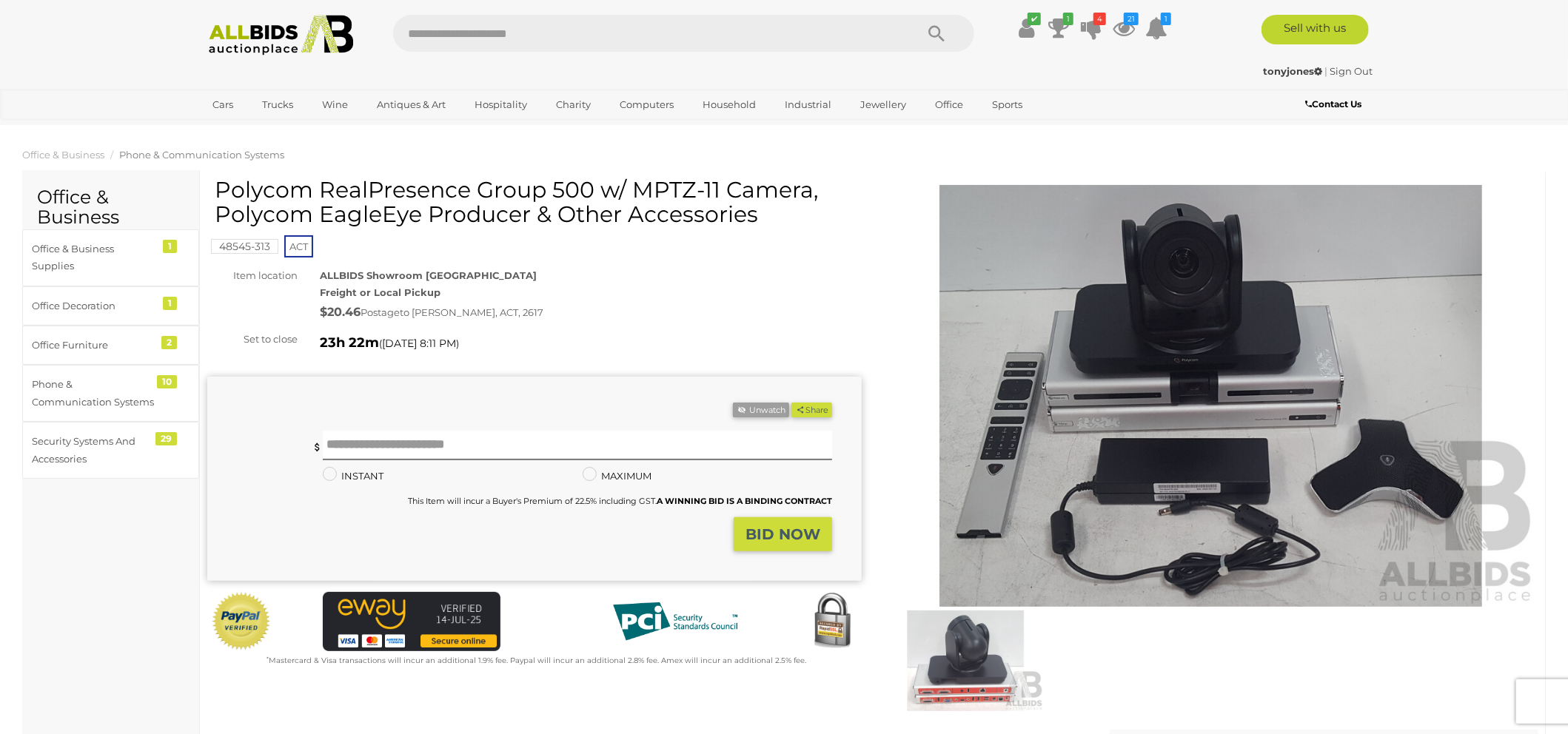 drag, startPoint x: 219, startPoint y: 183, endPoint x: 805, endPoint y: 197, distance: 586.16721 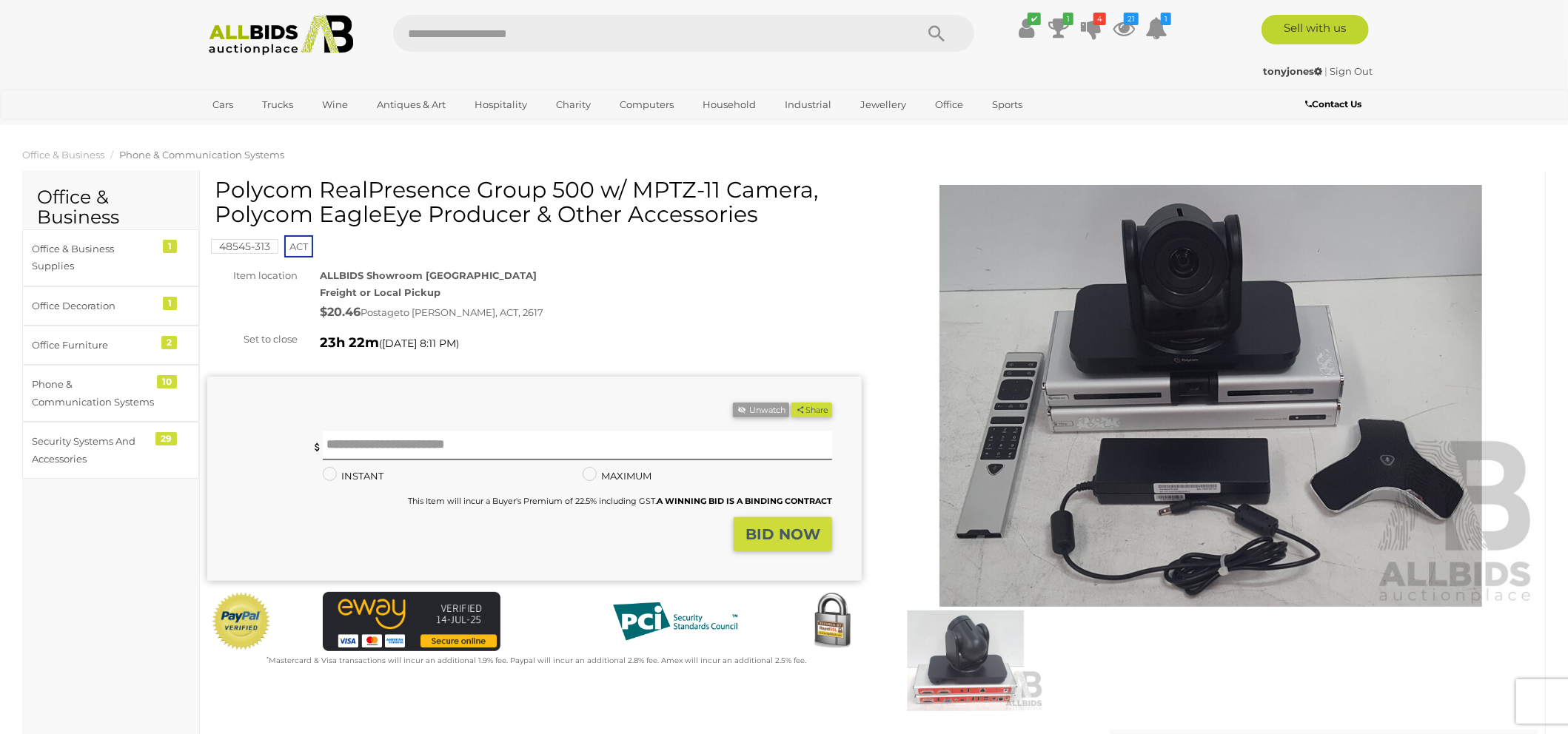 copy on "Polycom RealPresence Group 500 w/ MPTZ-11 Camera" 